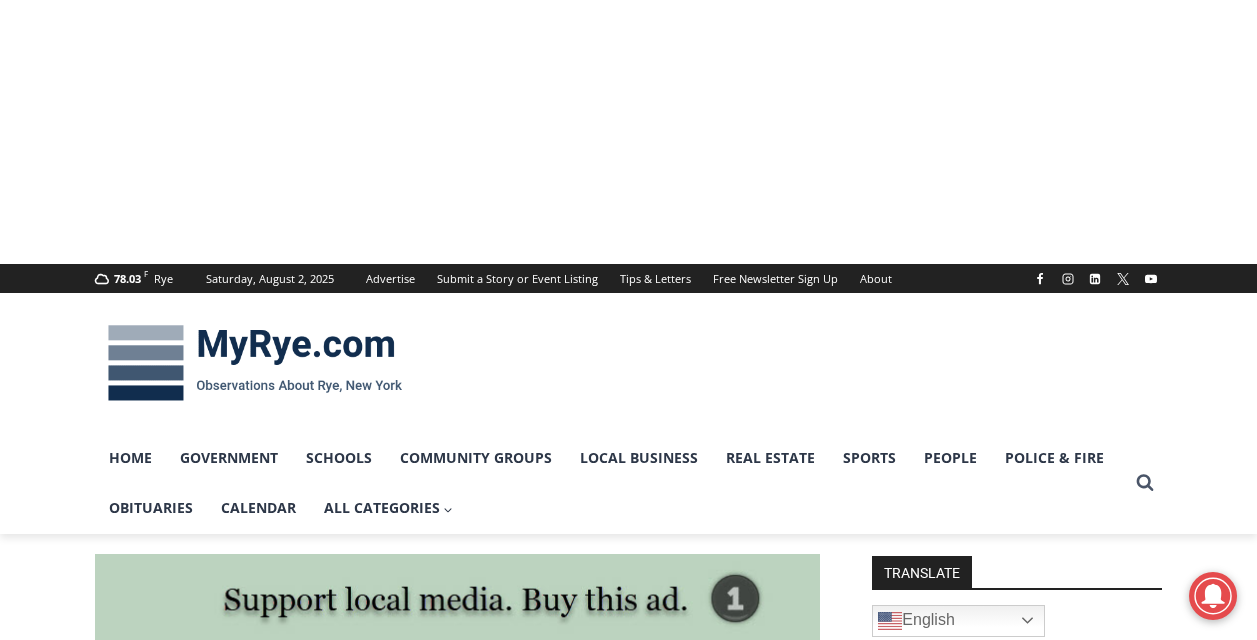 scroll, scrollTop: 2445, scrollLeft: 0, axis: vertical 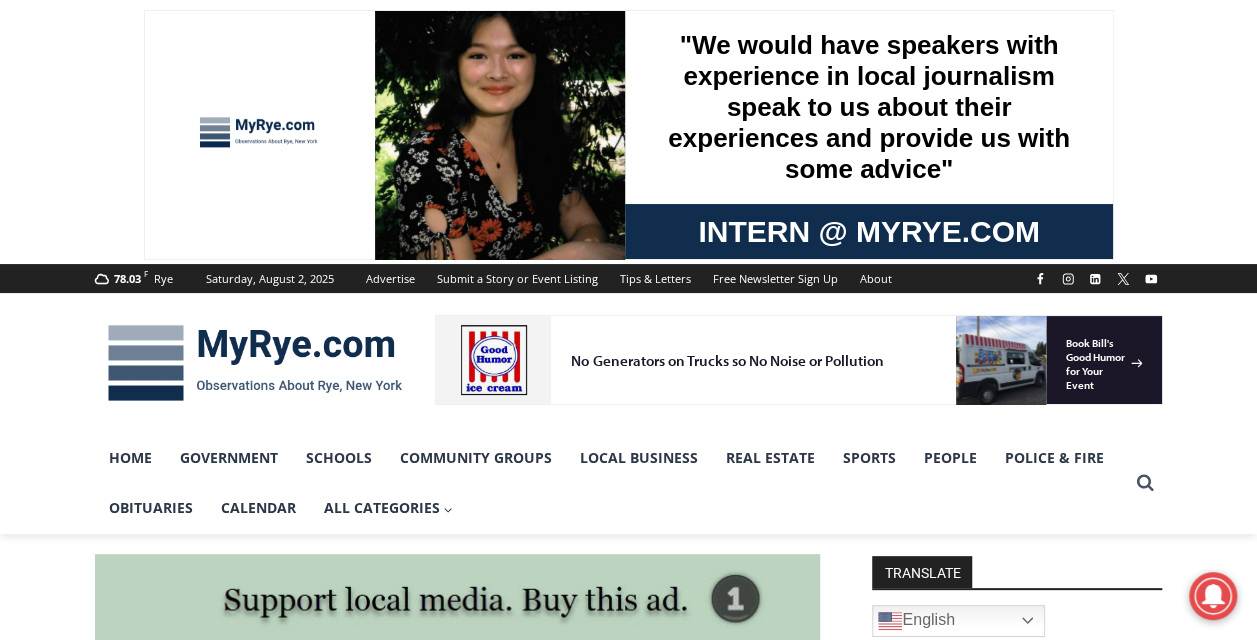 click at bounding box center (255, 363) 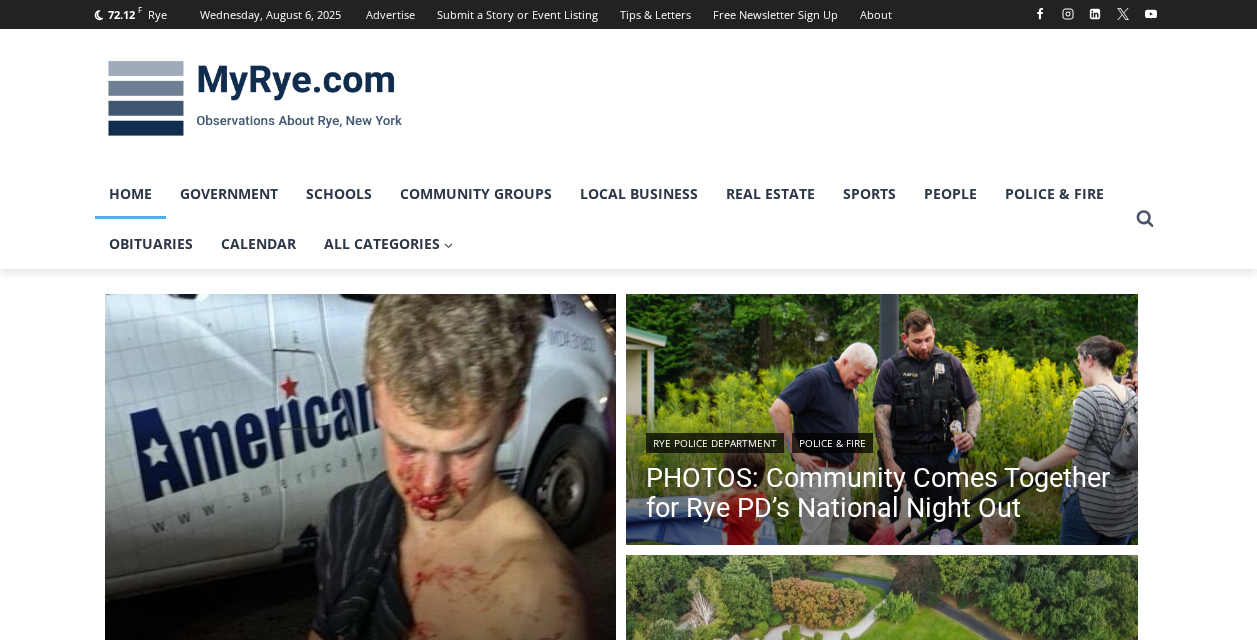 scroll, scrollTop: 0, scrollLeft: 0, axis: both 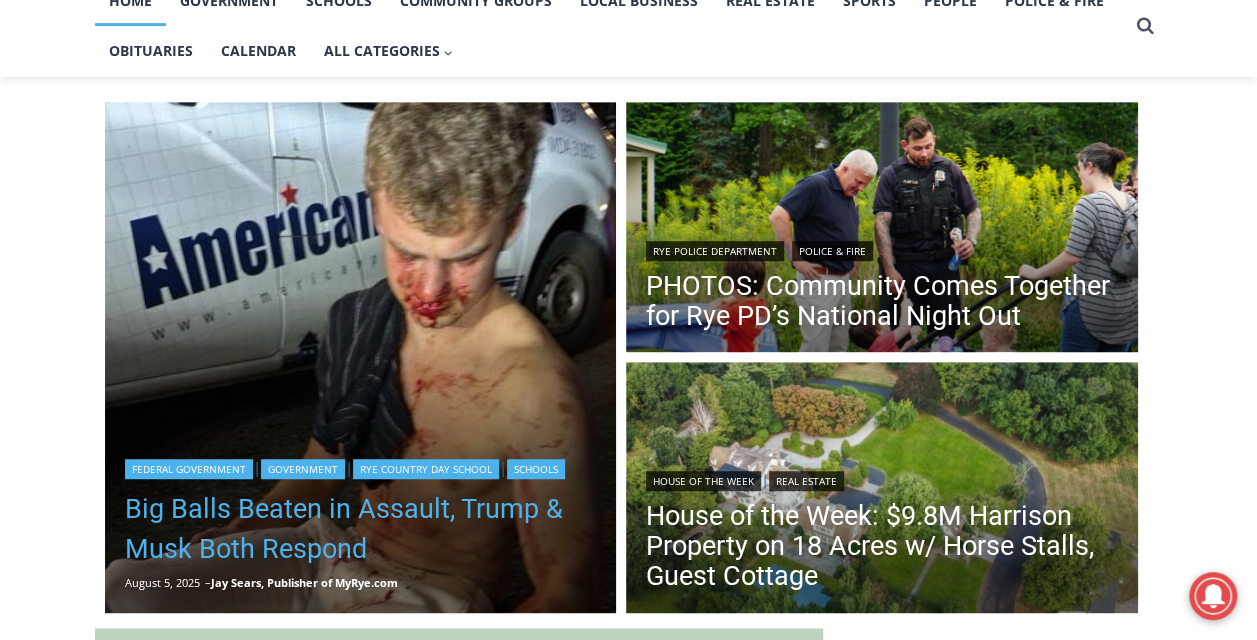 click on "Big Balls Beaten in Assault, Trump & Musk Both Respond" at bounding box center (361, 529) 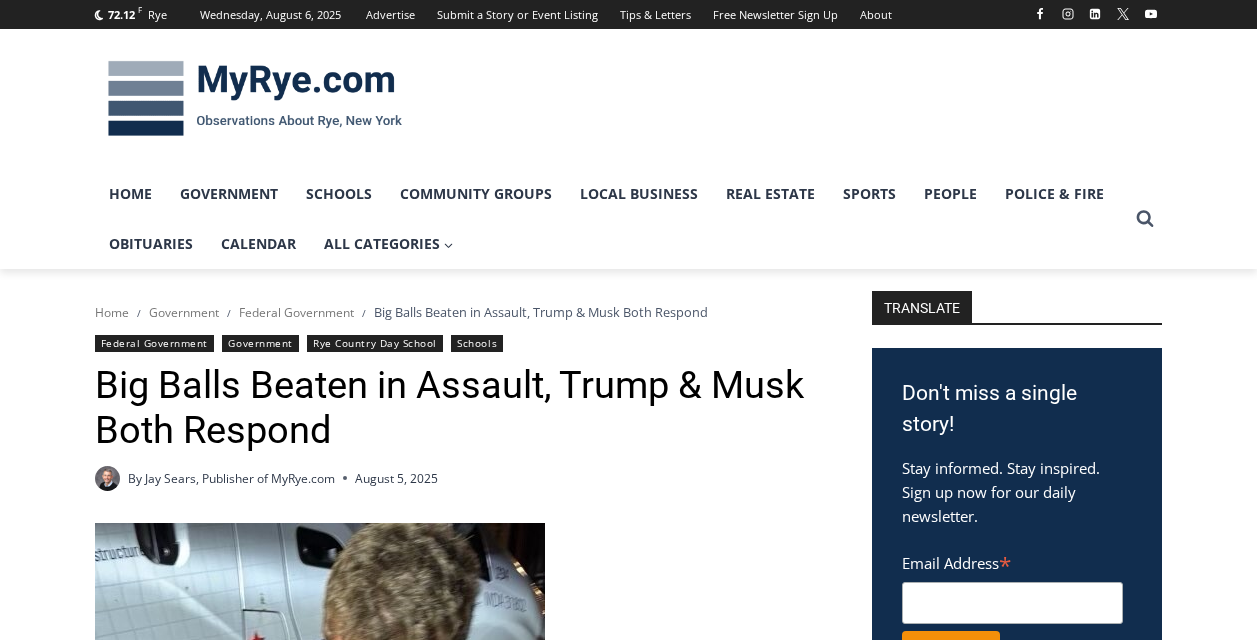 scroll, scrollTop: 0, scrollLeft: 0, axis: both 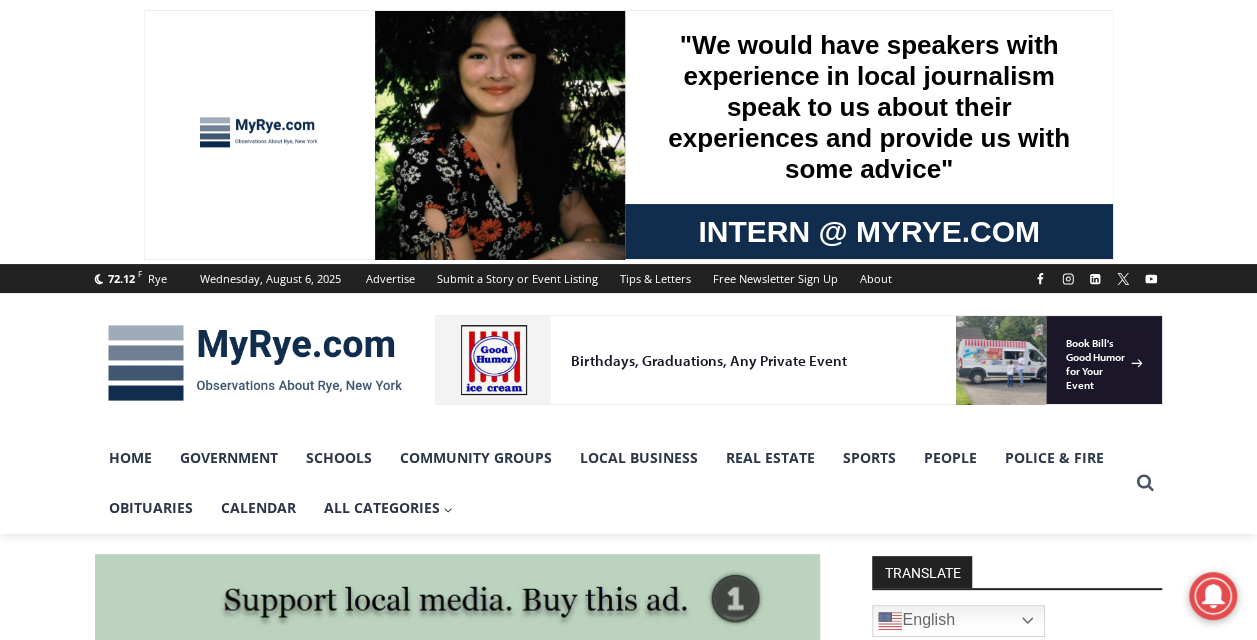 click at bounding box center (255, 363) 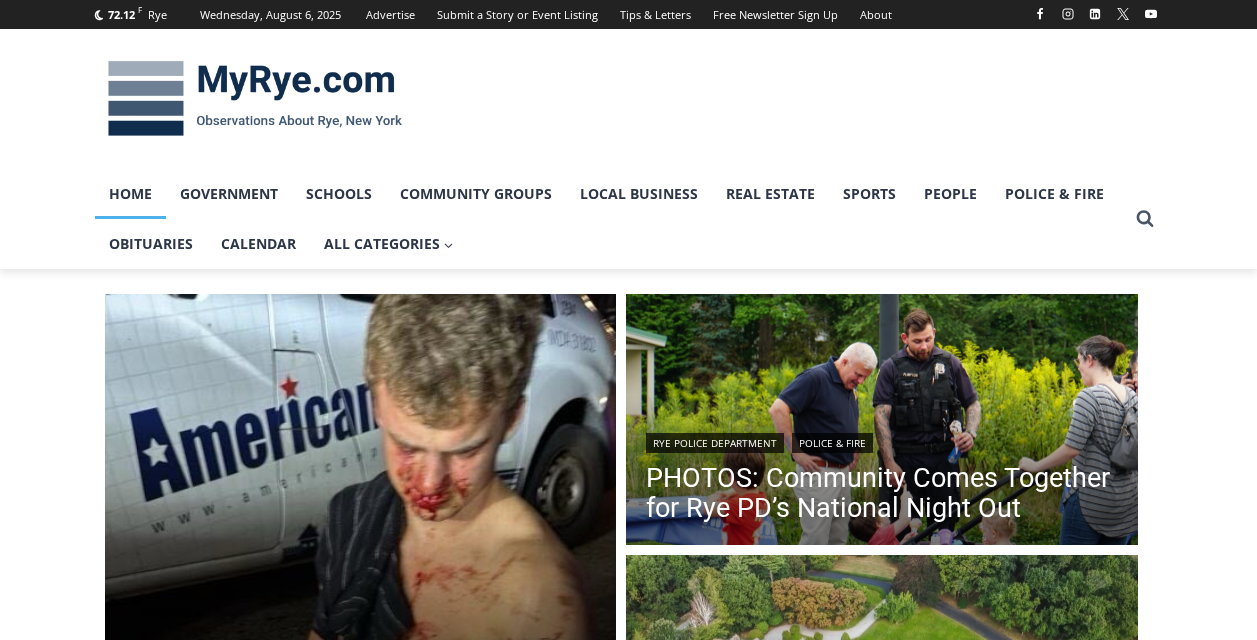 scroll, scrollTop: 0, scrollLeft: 0, axis: both 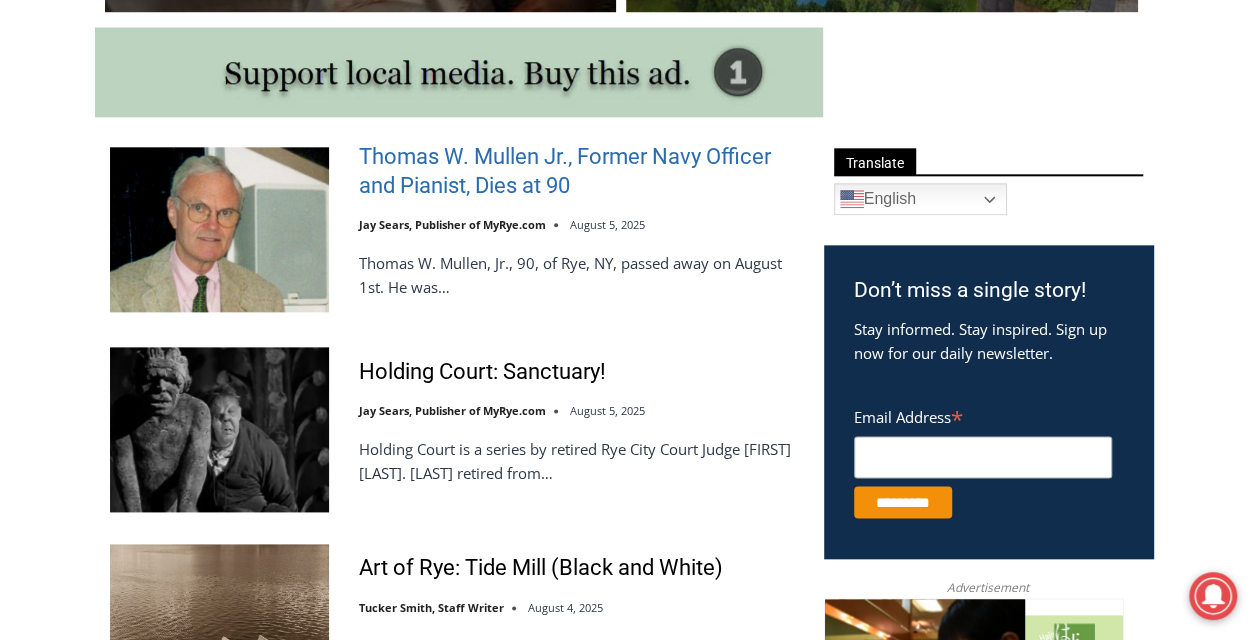 click on "Thomas W. Mullen Jr., Former Navy Officer and Pianist, Dies at 90" at bounding box center (578, 171) 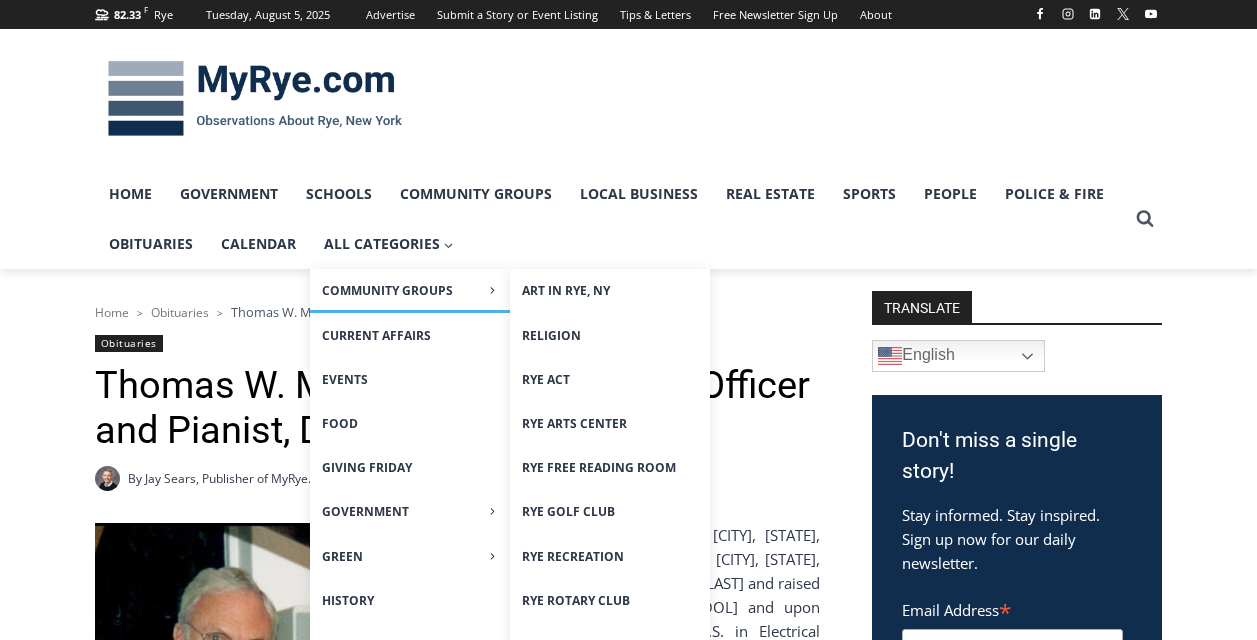 scroll, scrollTop: 0, scrollLeft: 0, axis: both 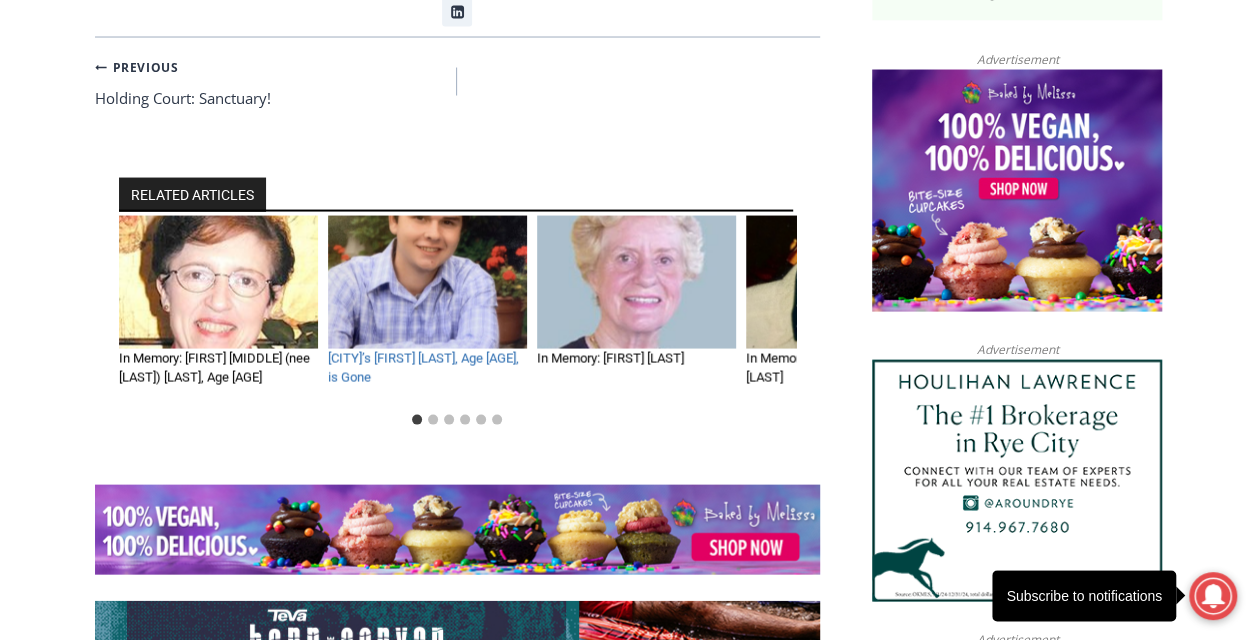 click on "Rye’s Matthew Ward, Age 21, is Gone" at bounding box center [423, 368] 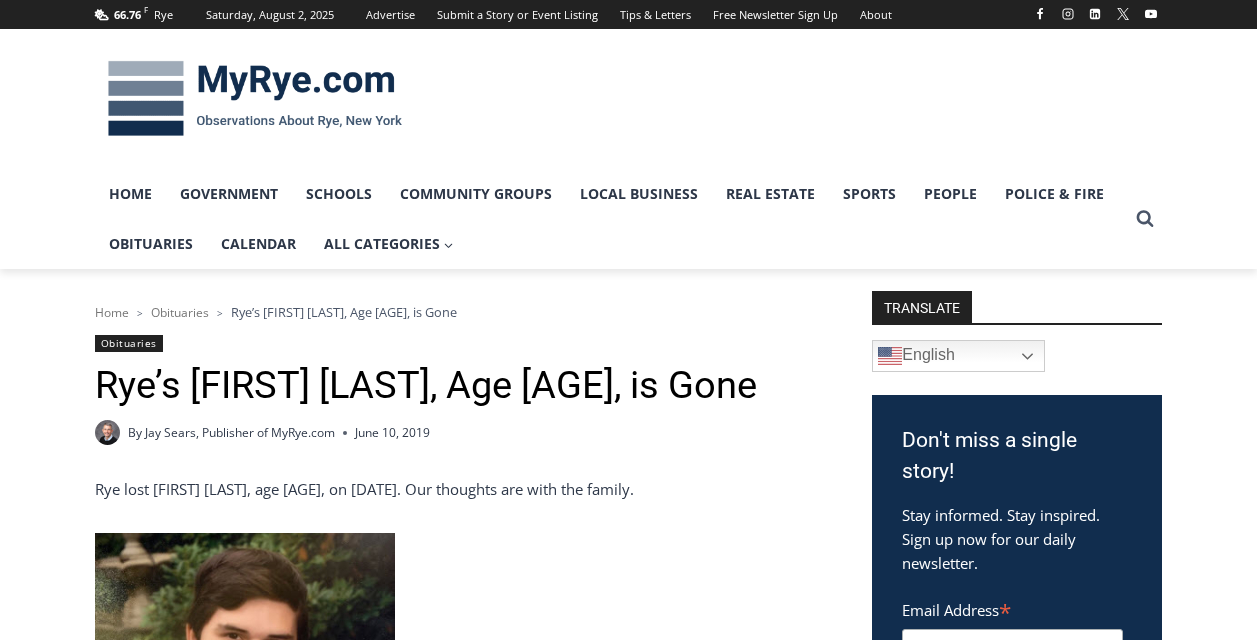 scroll, scrollTop: 0, scrollLeft: 0, axis: both 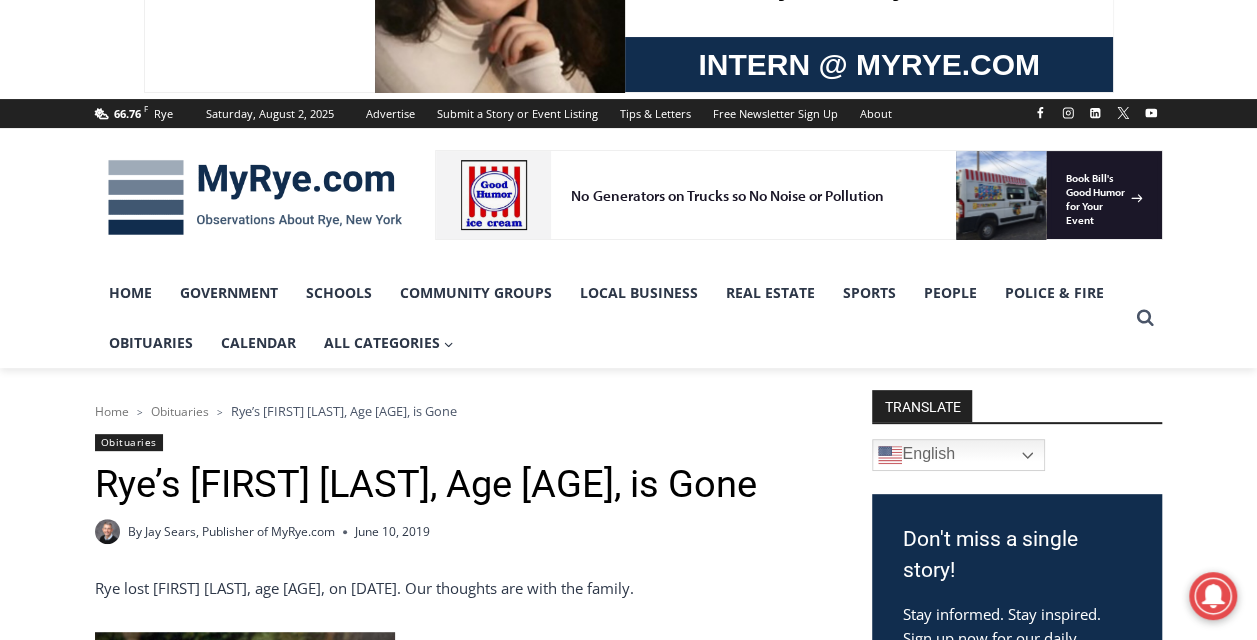 click at bounding box center [255, 198] 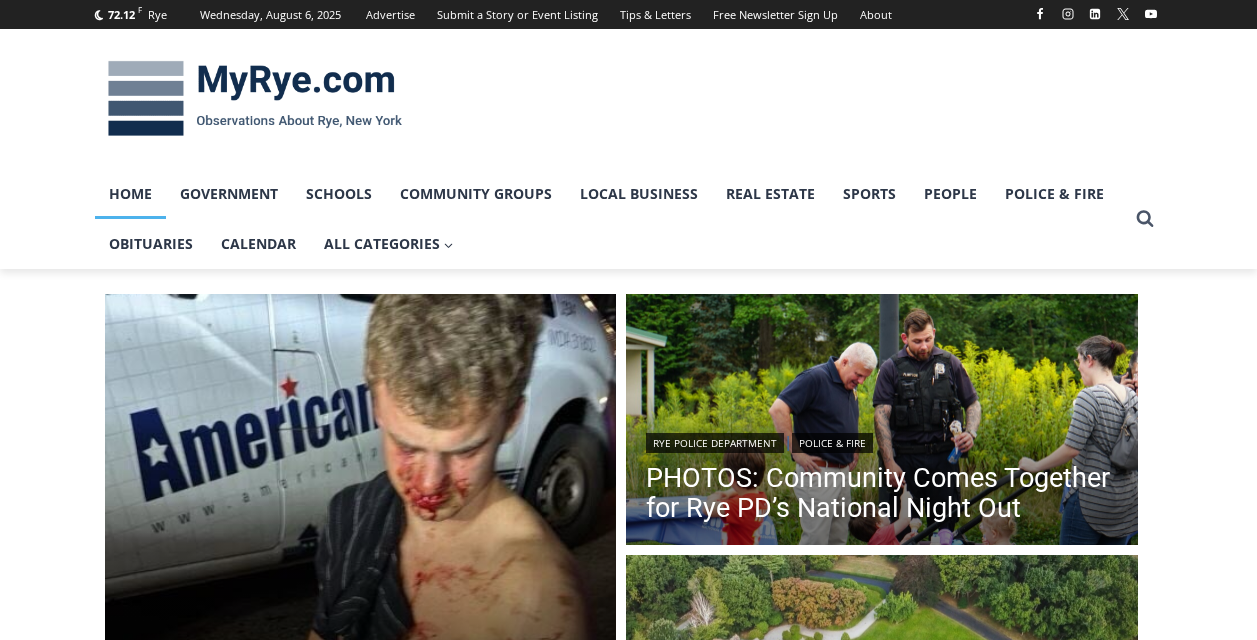 scroll, scrollTop: 0, scrollLeft: 0, axis: both 